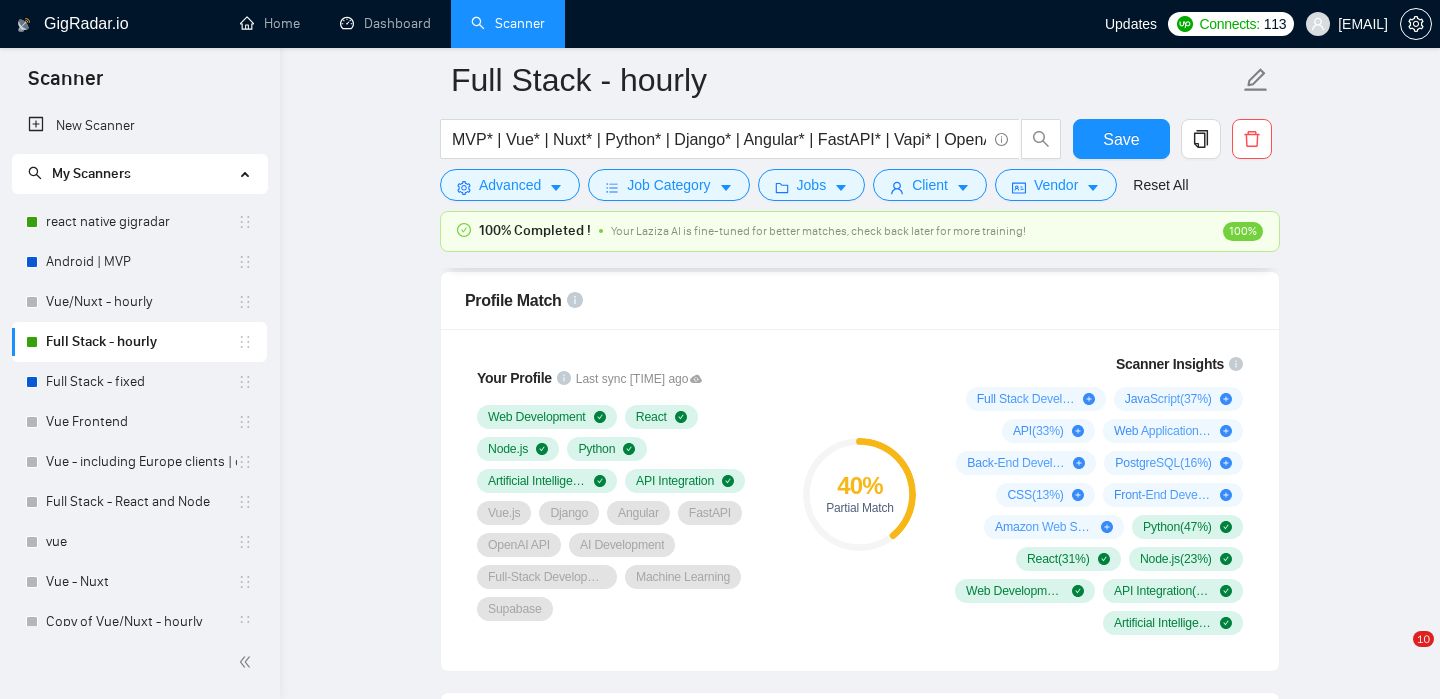 scroll, scrollTop: 1299, scrollLeft: 0, axis: vertical 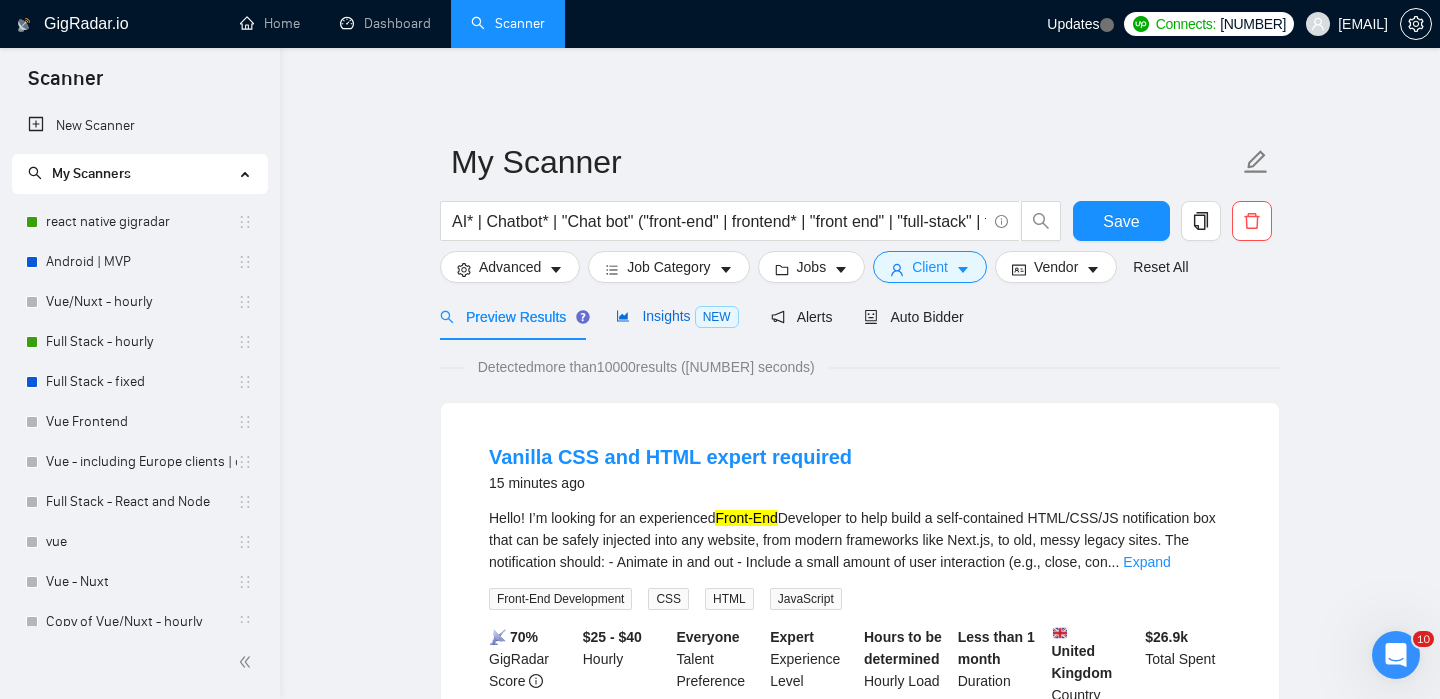 click on "Insights NEW" at bounding box center (677, 316) 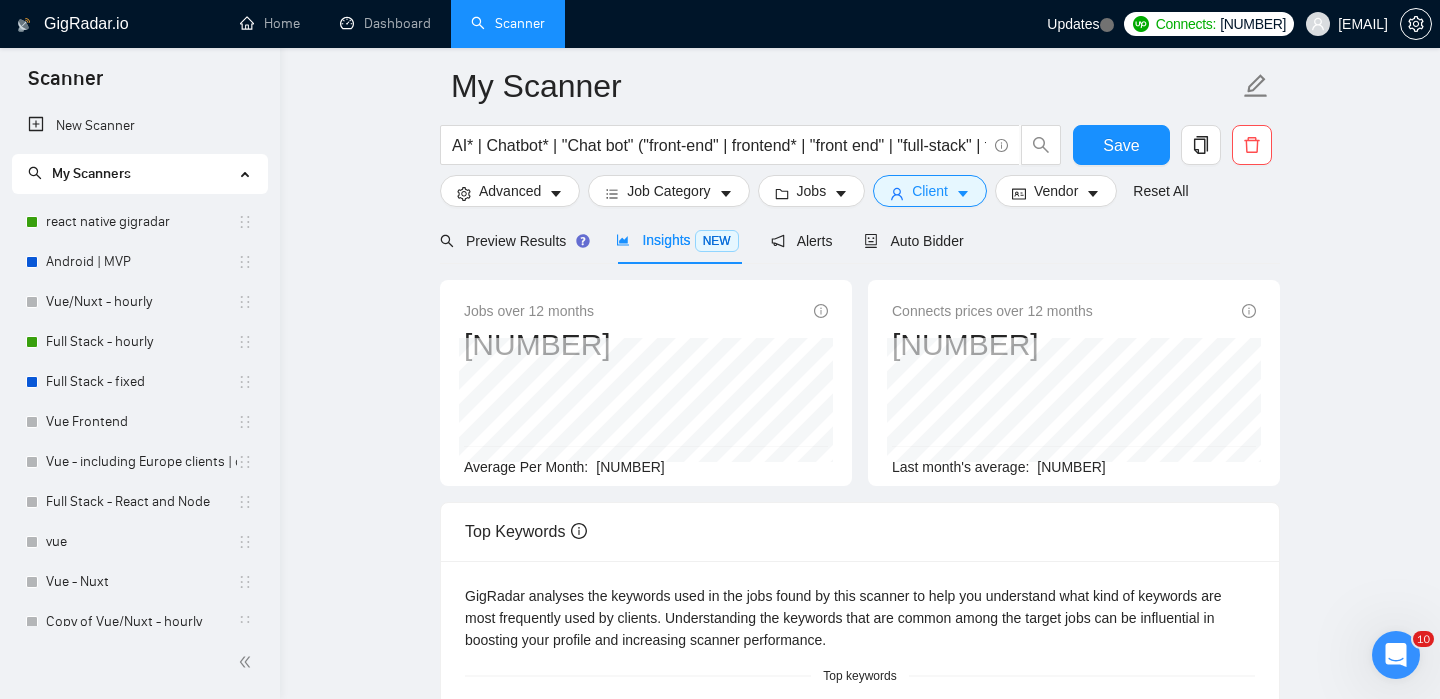 scroll, scrollTop: 0, scrollLeft: 0, axis: both 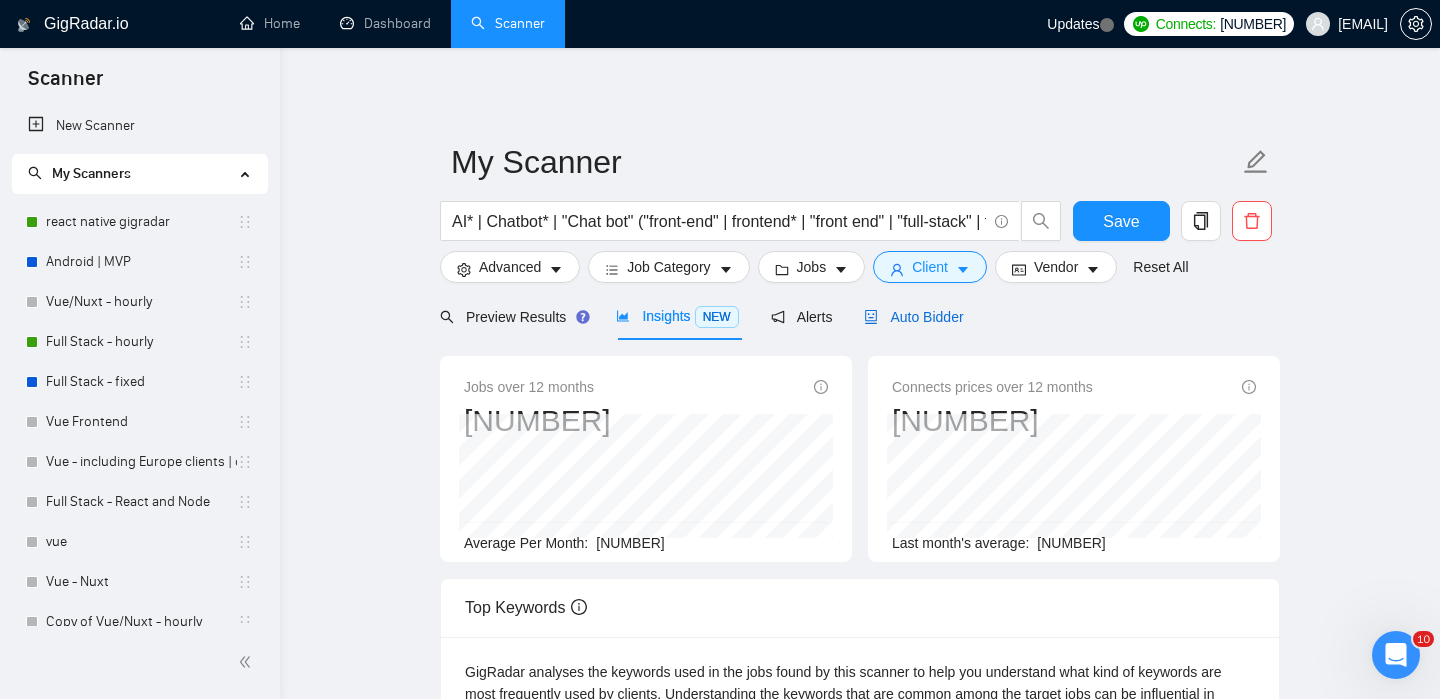 click on "Auto Bidder" at bounding box center [913, 317] 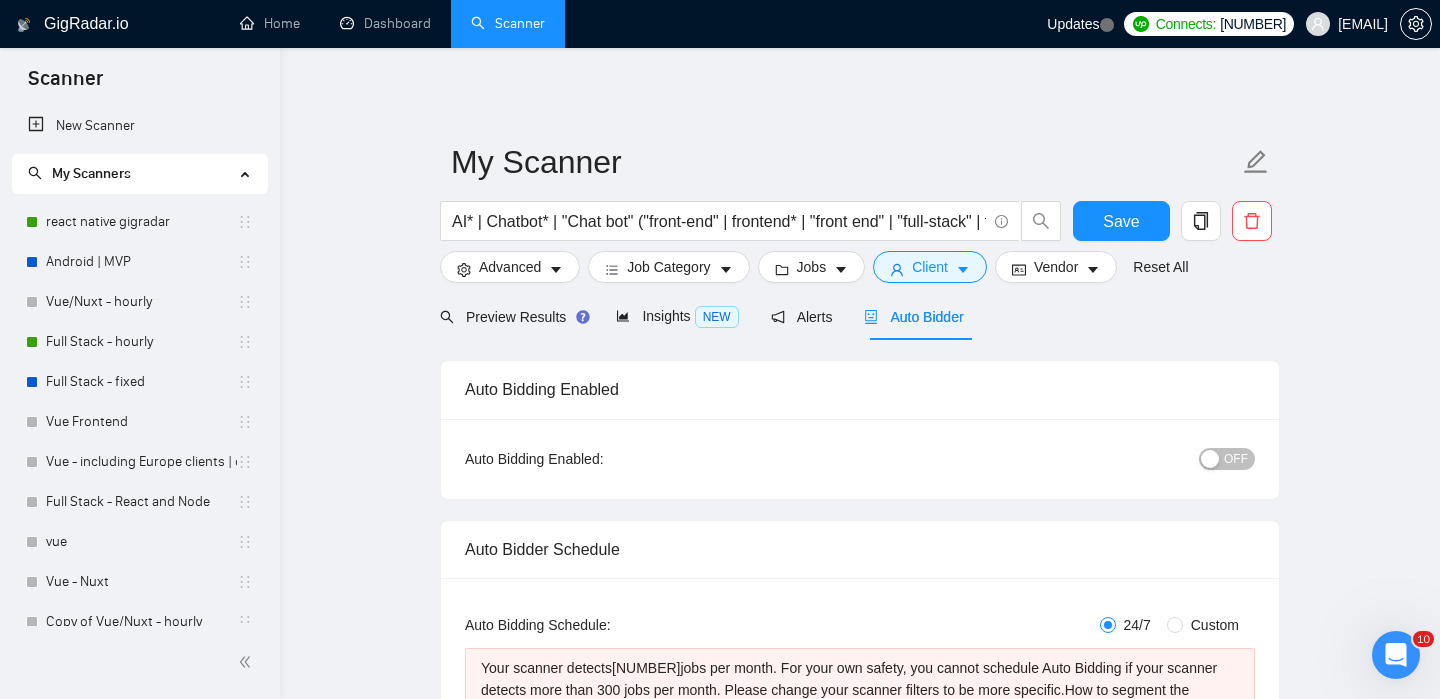 type 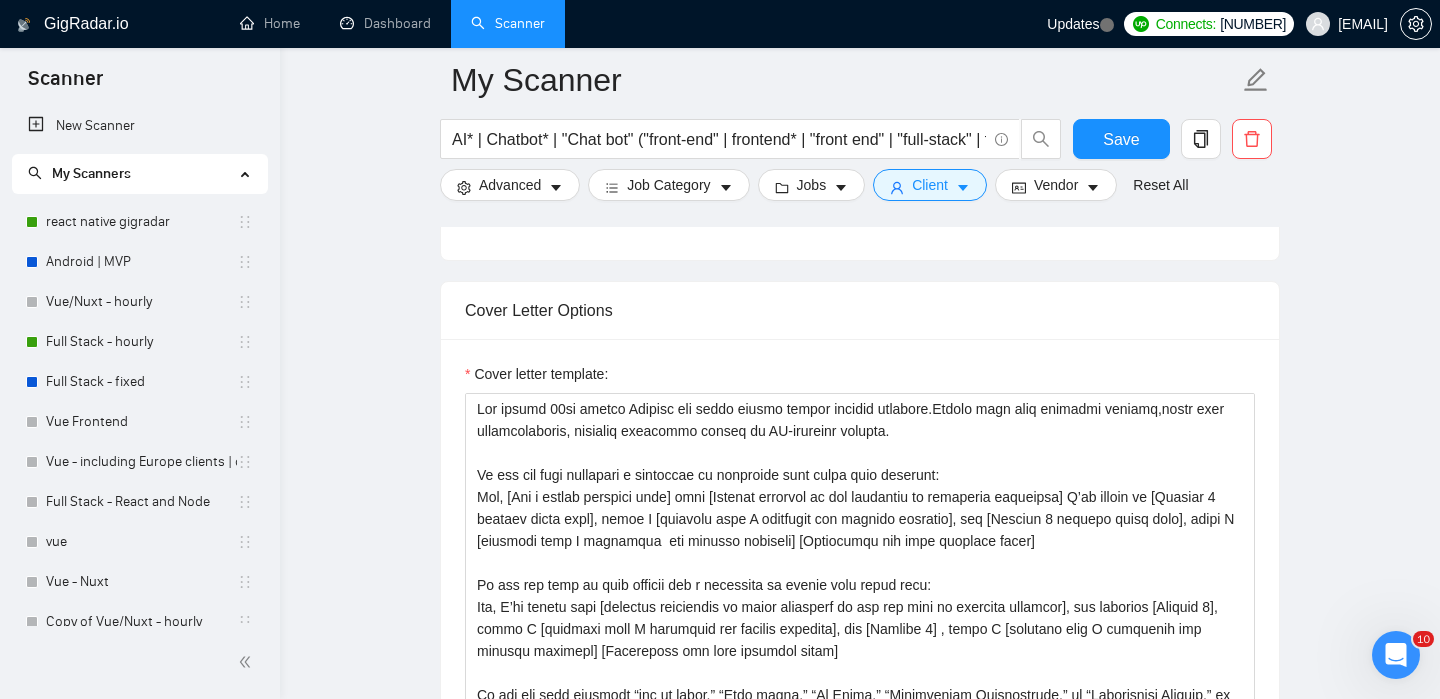scroll, scrollTop: 1739, scrollLeft: 0, axis: vertical 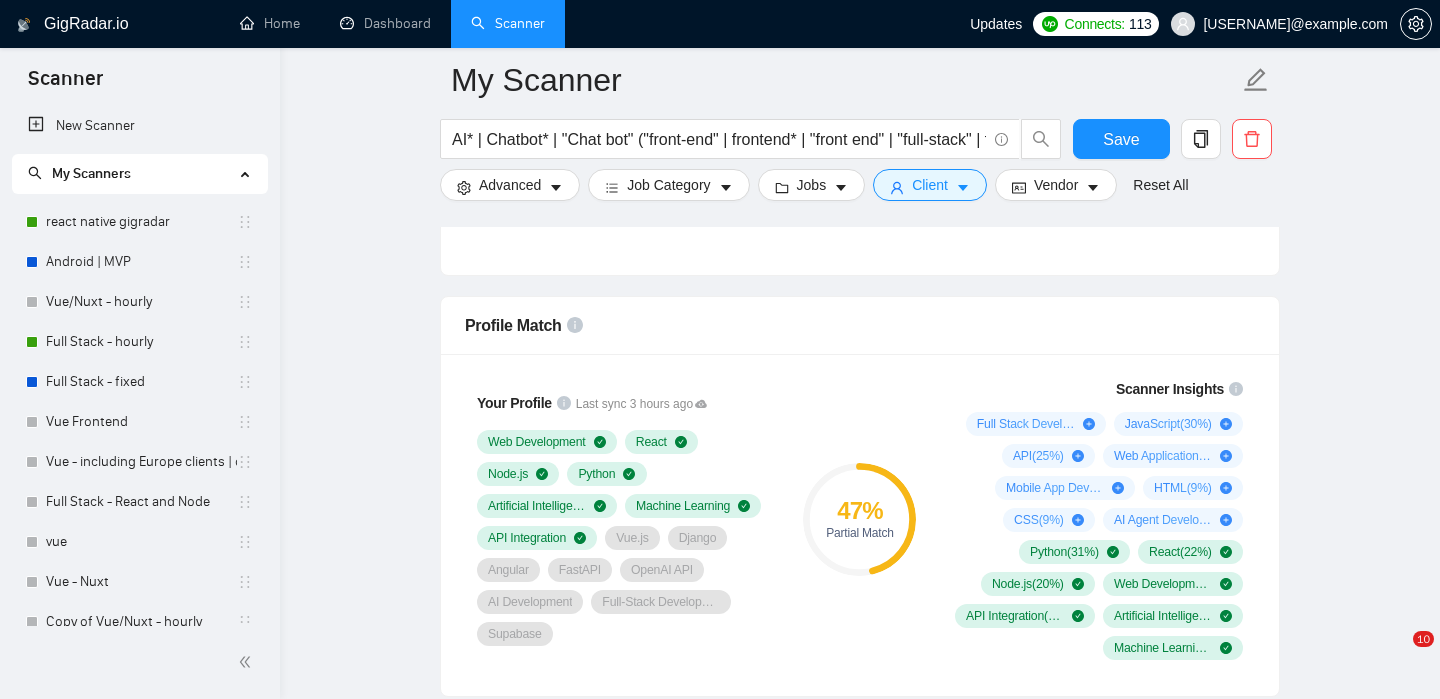 type 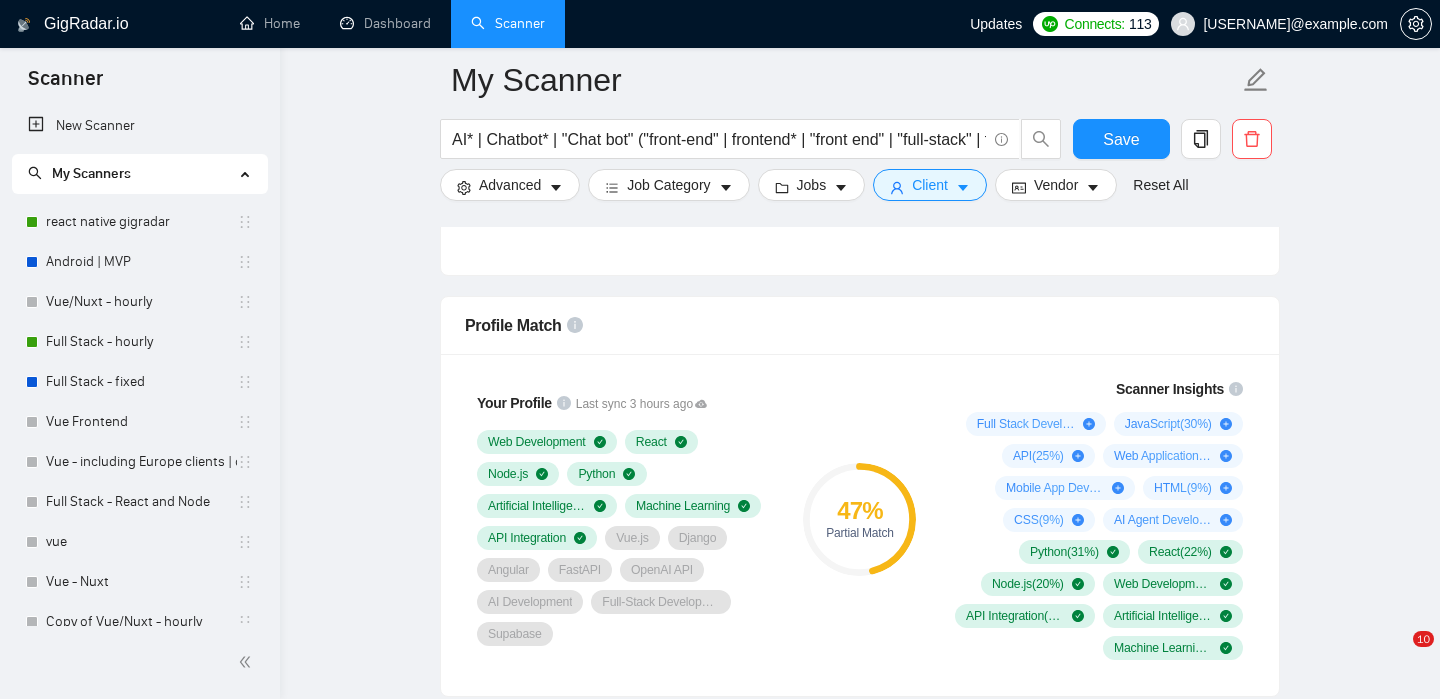 scroll, scrollTop: 1352, scrollLeft: 0, axis: vertical 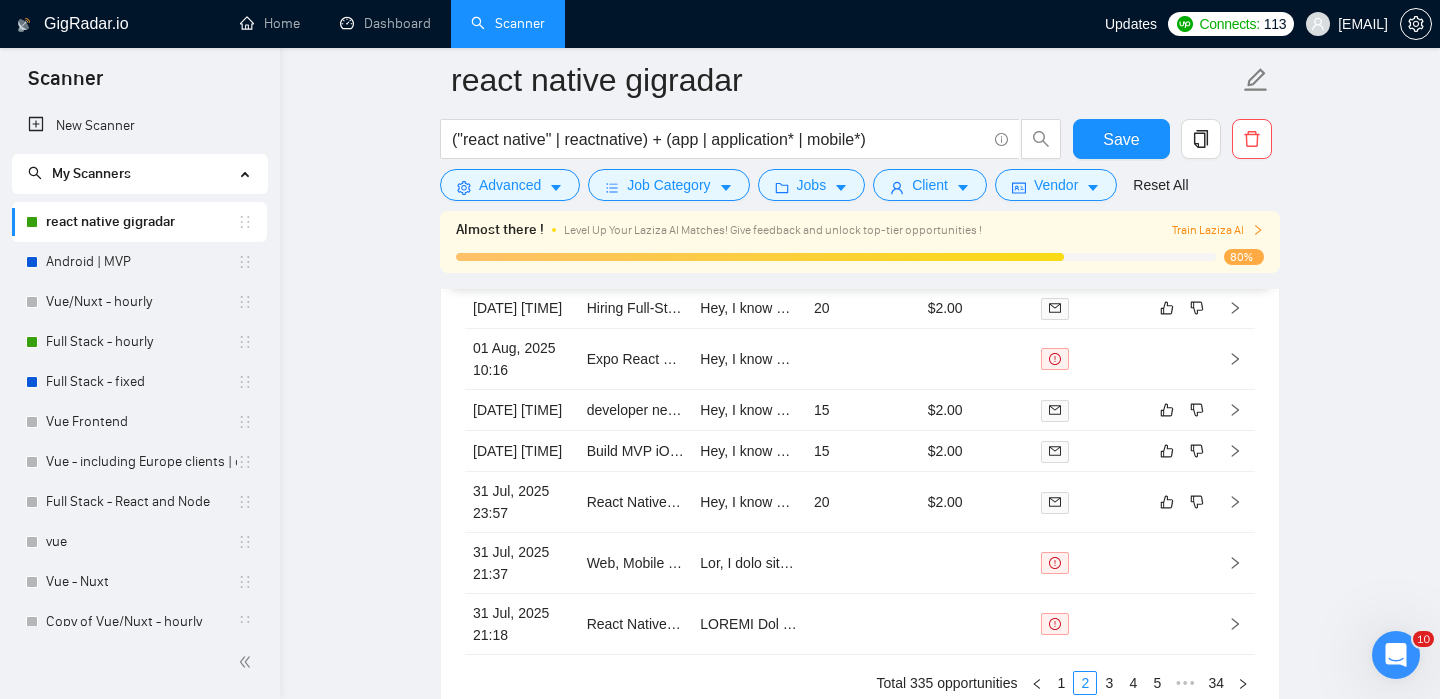 type 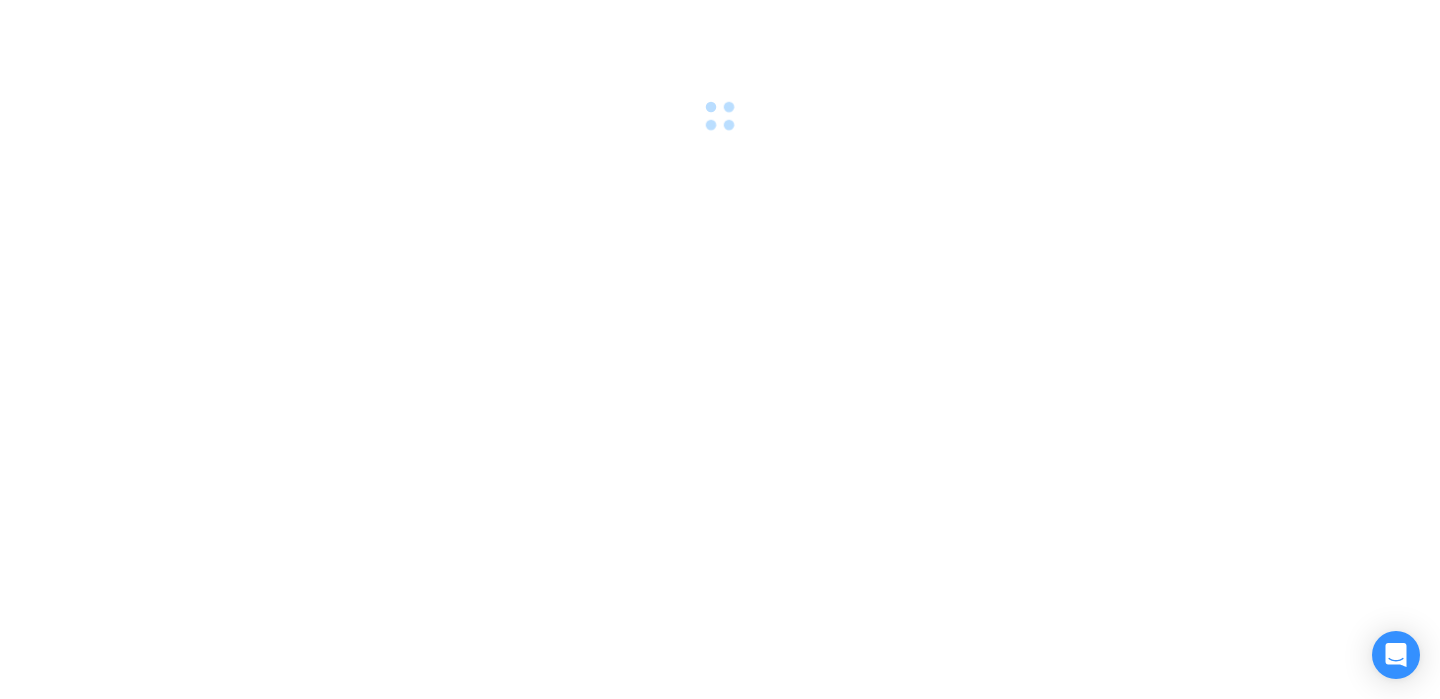 scroll, scrollTop: 0, scrollLeft: 0, axis: both 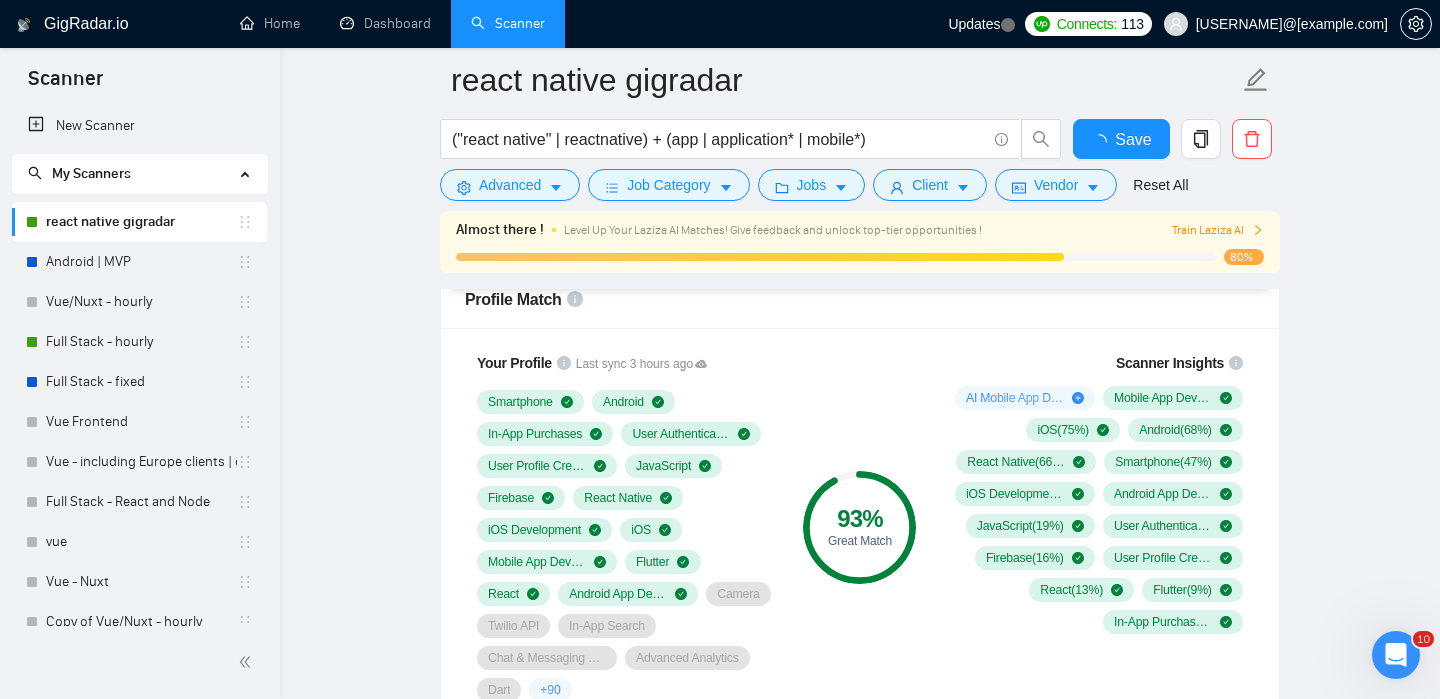 type 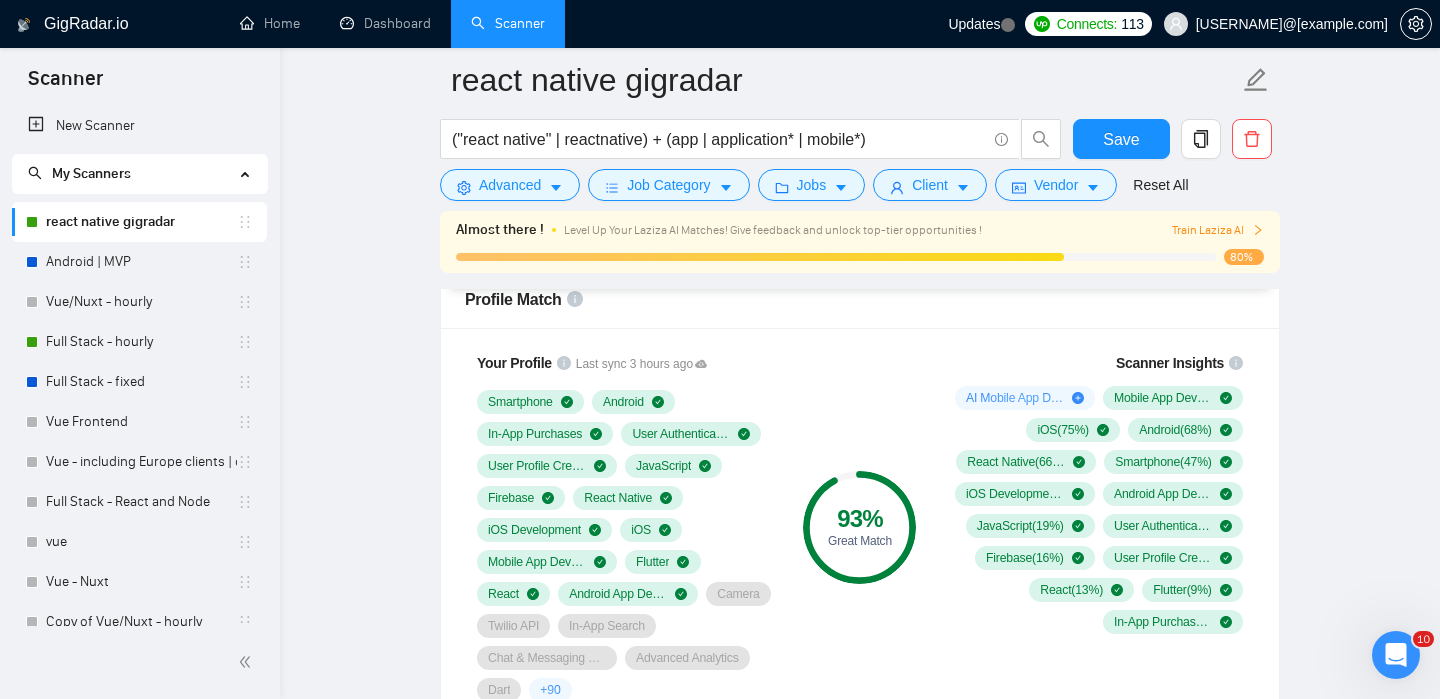 click on "93 % Great Match" at bounding box center [860, 527] 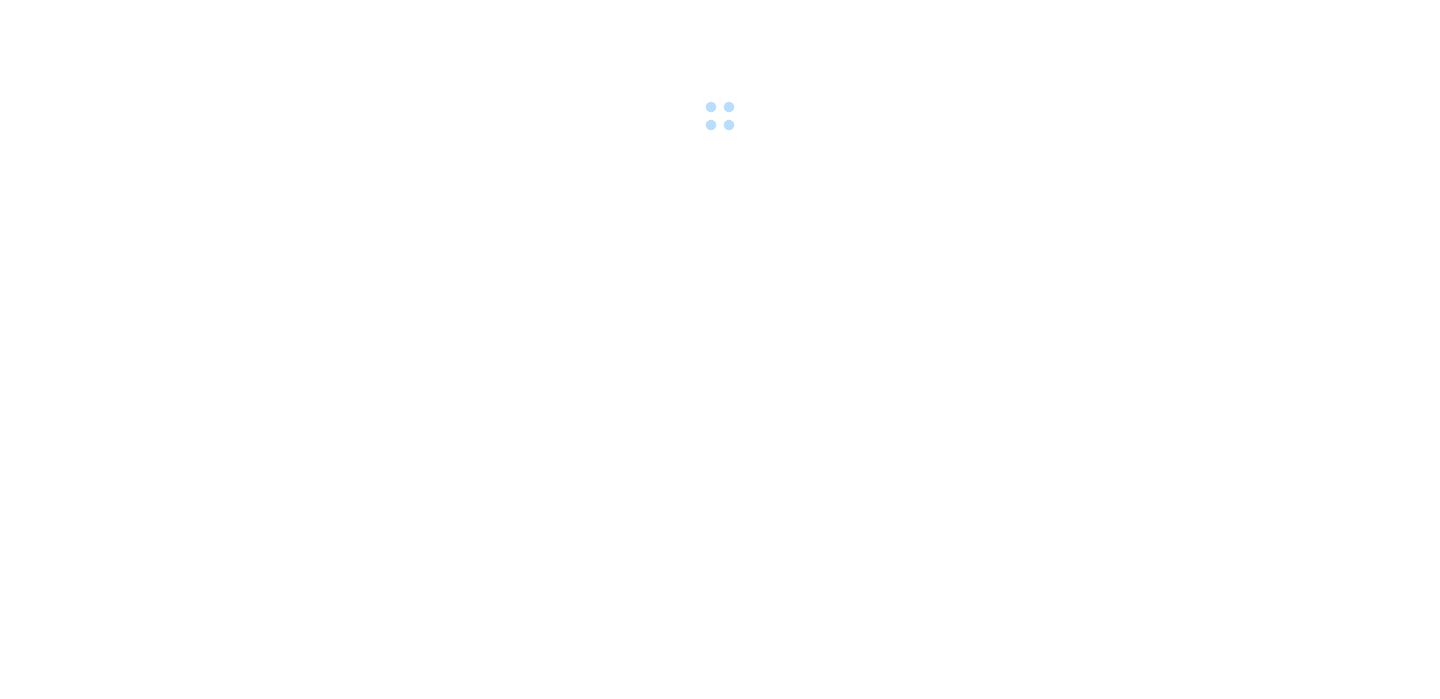 scroll, scrollTop: 0, scrollLeft: 0, axis: both 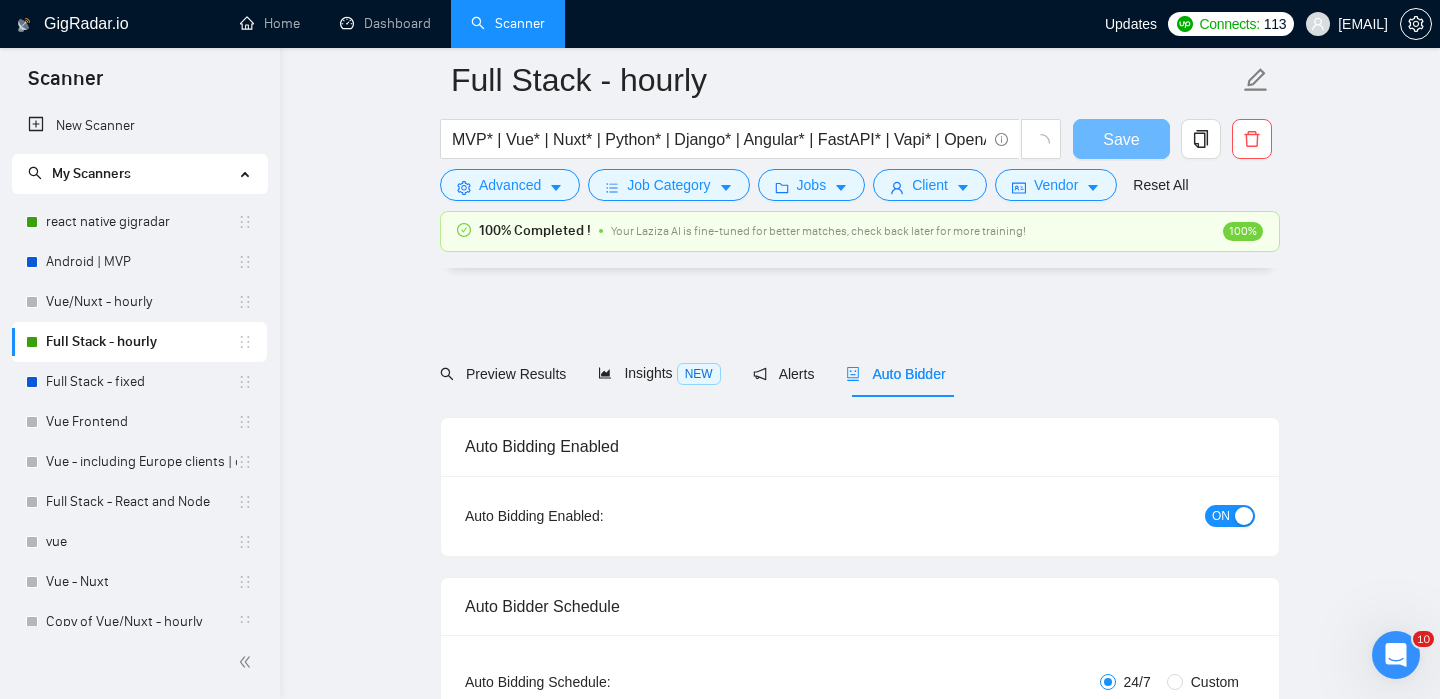 type 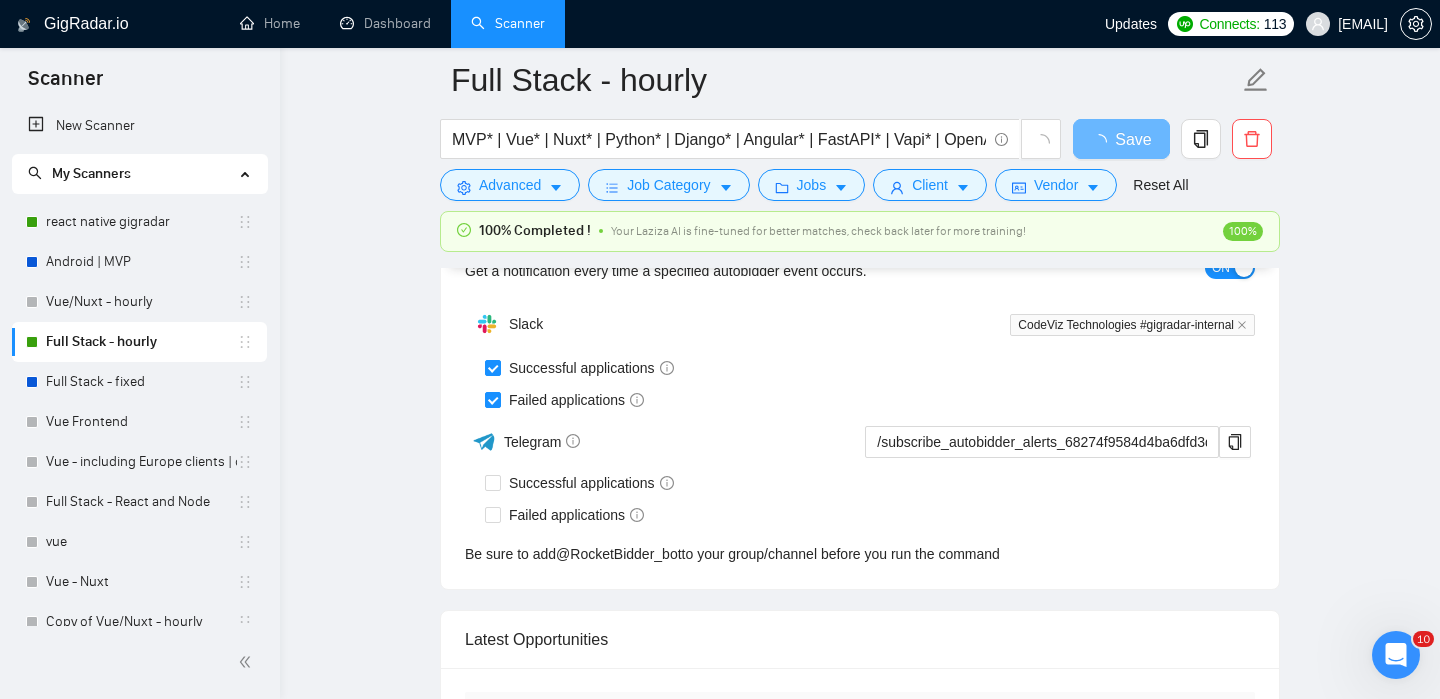 scroll, scrollTop: 4795, scrollLeft: 0, axis: vertical 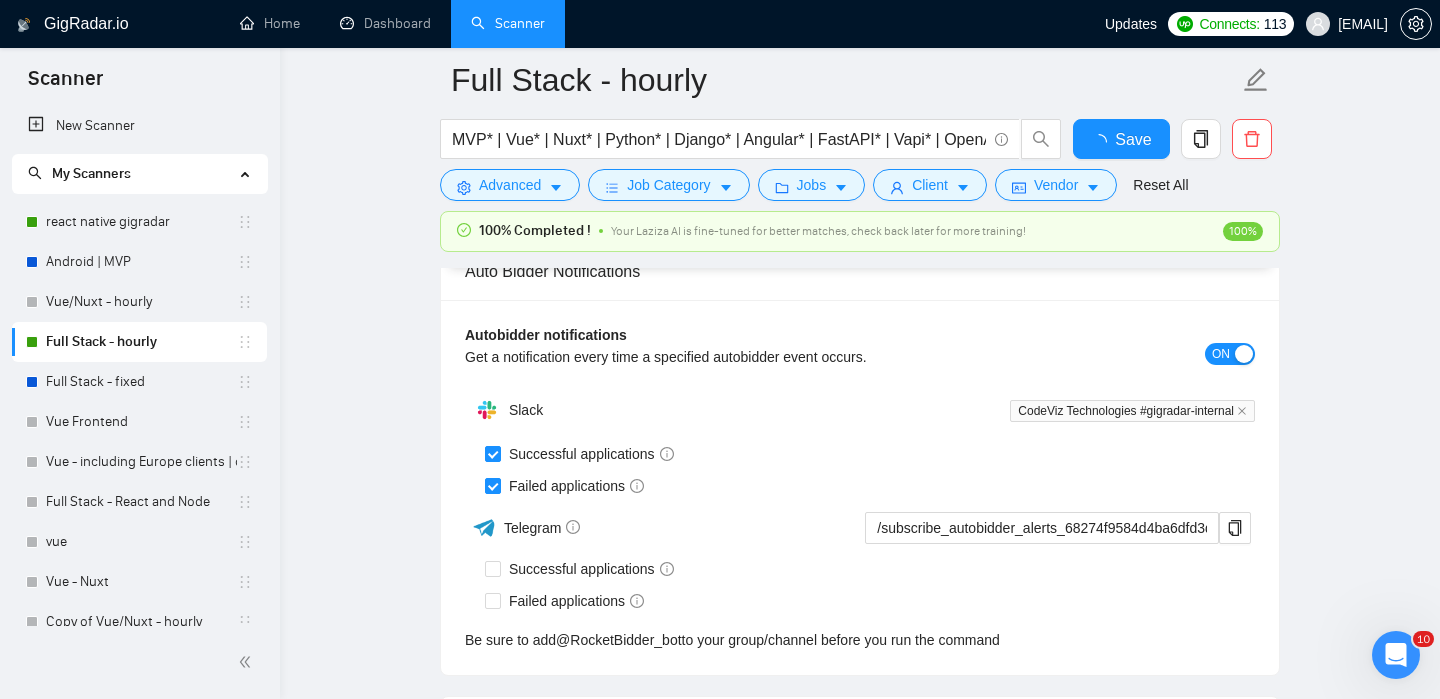 type 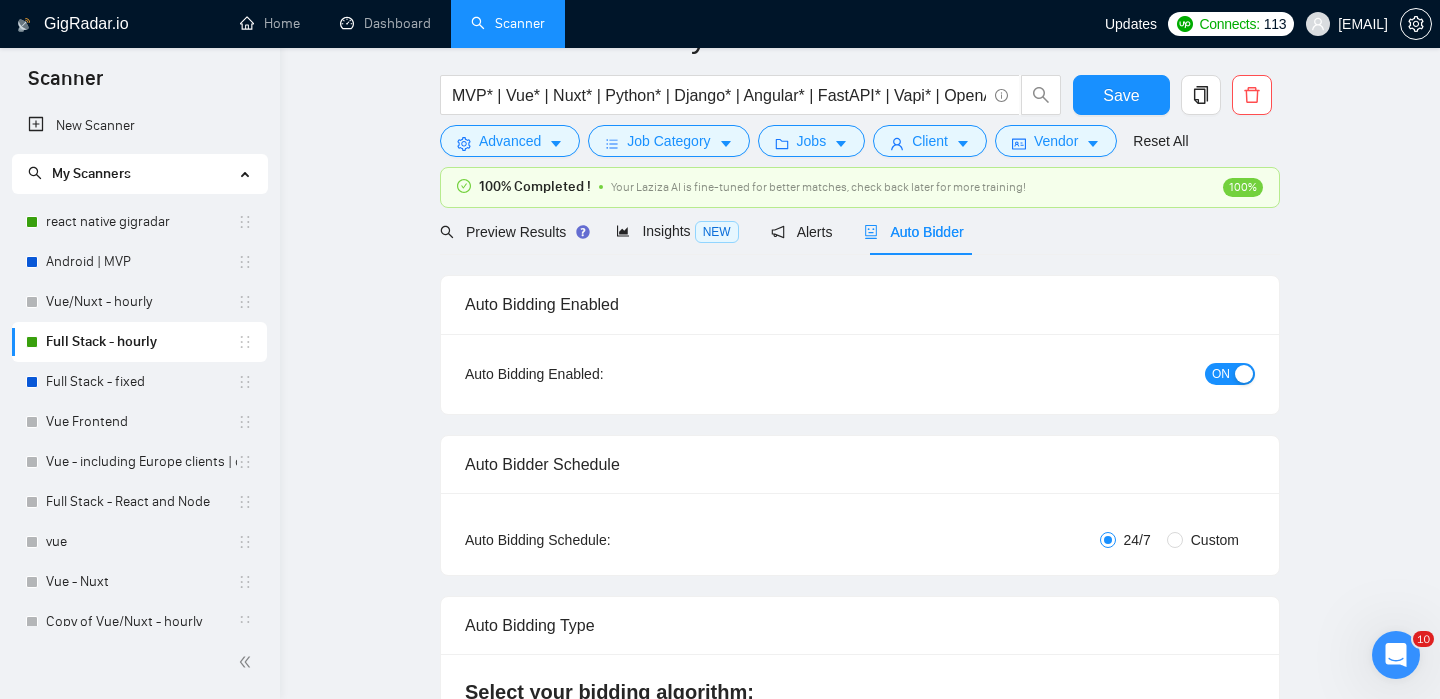 scroll, scrollTop: 0, scrollLeft: 0, axis: both 